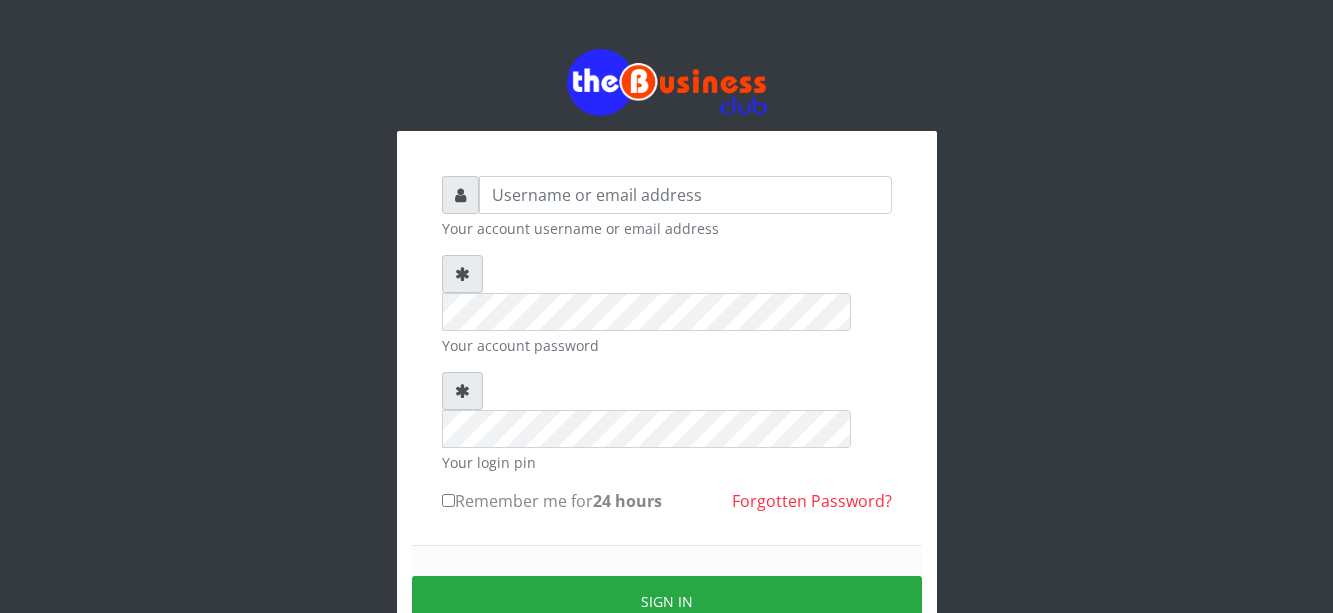 scroll, scrollTop: 0, scrollLeft: 0, axis: both 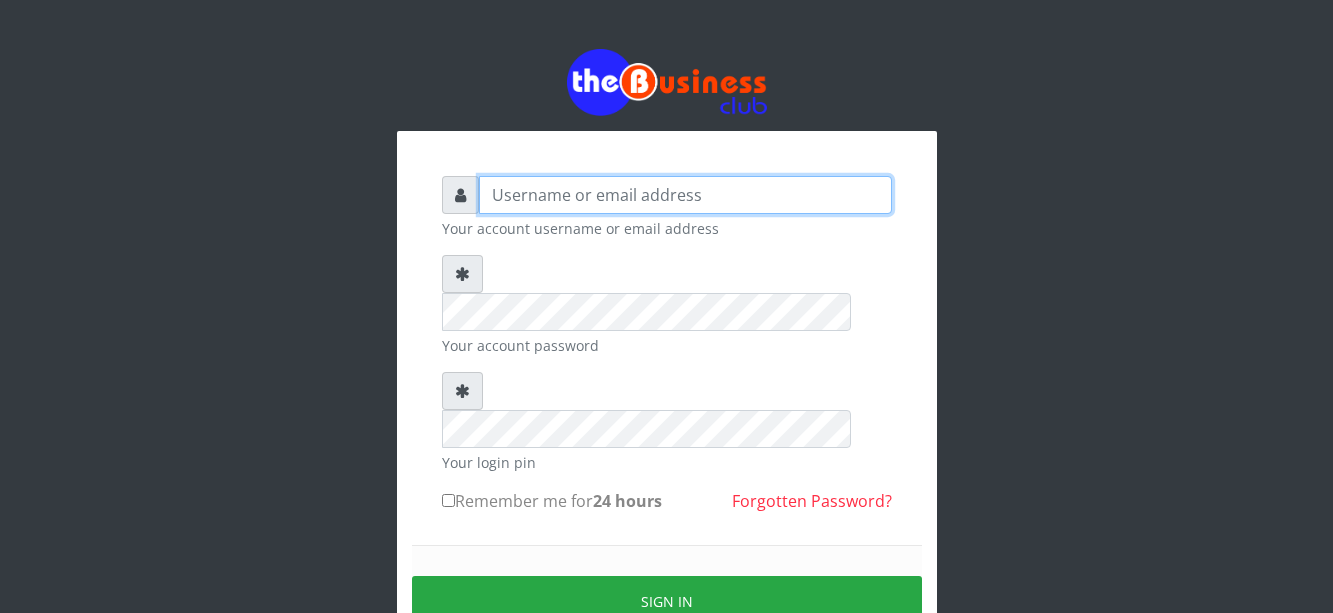 type on "[EMAIL_ADDRESS][DOMAIN_NAME]" 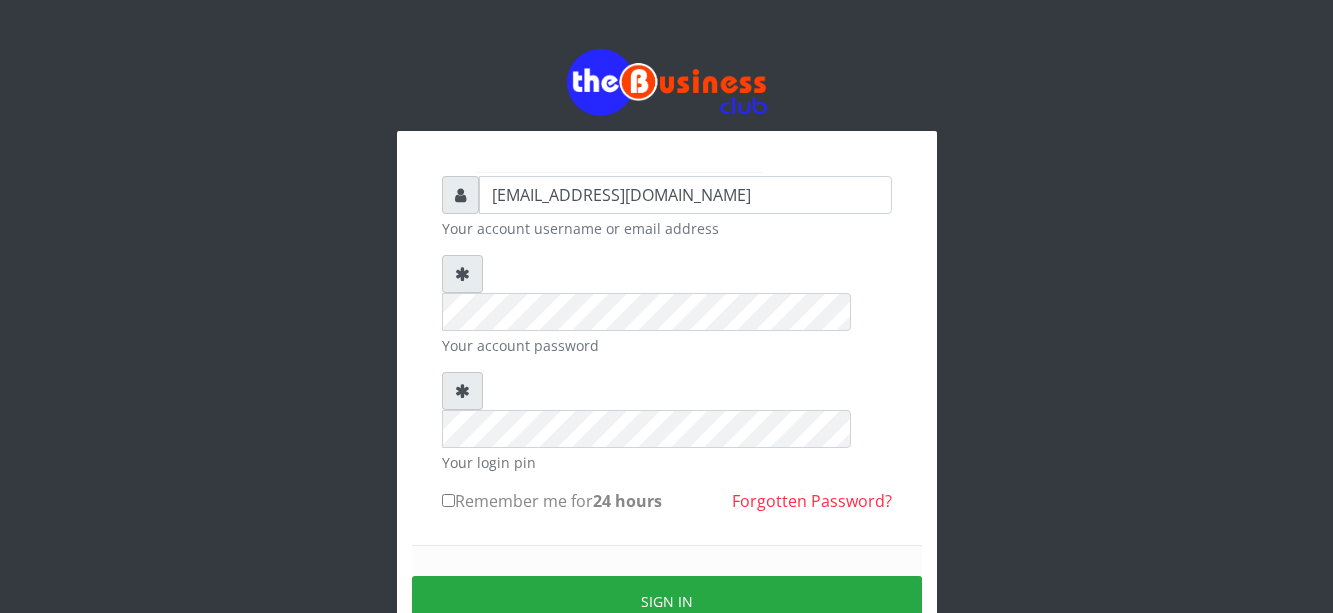 scroll, scrollTop: 0, scrollLeft: 0, axis: both 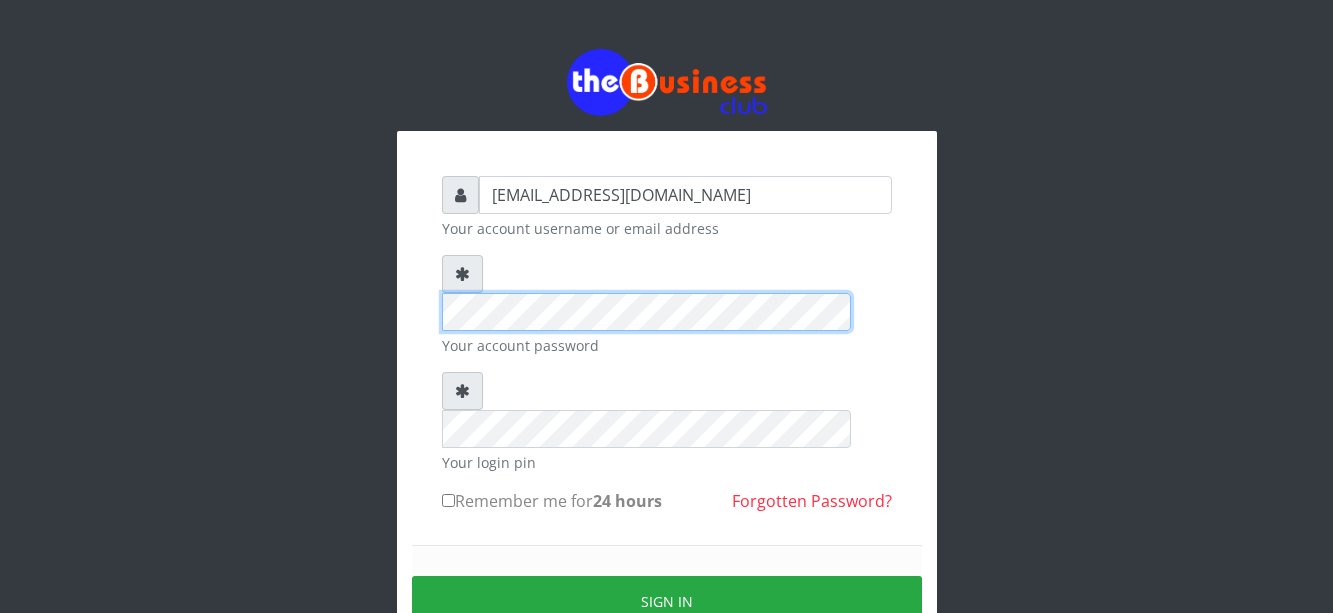 click on "harbimbola2015@gmail.com
Your account username or email address
Your account password
Your login pin
Remember me for  24 hours
Forgotten Password?" at bounding box center [667, 441] 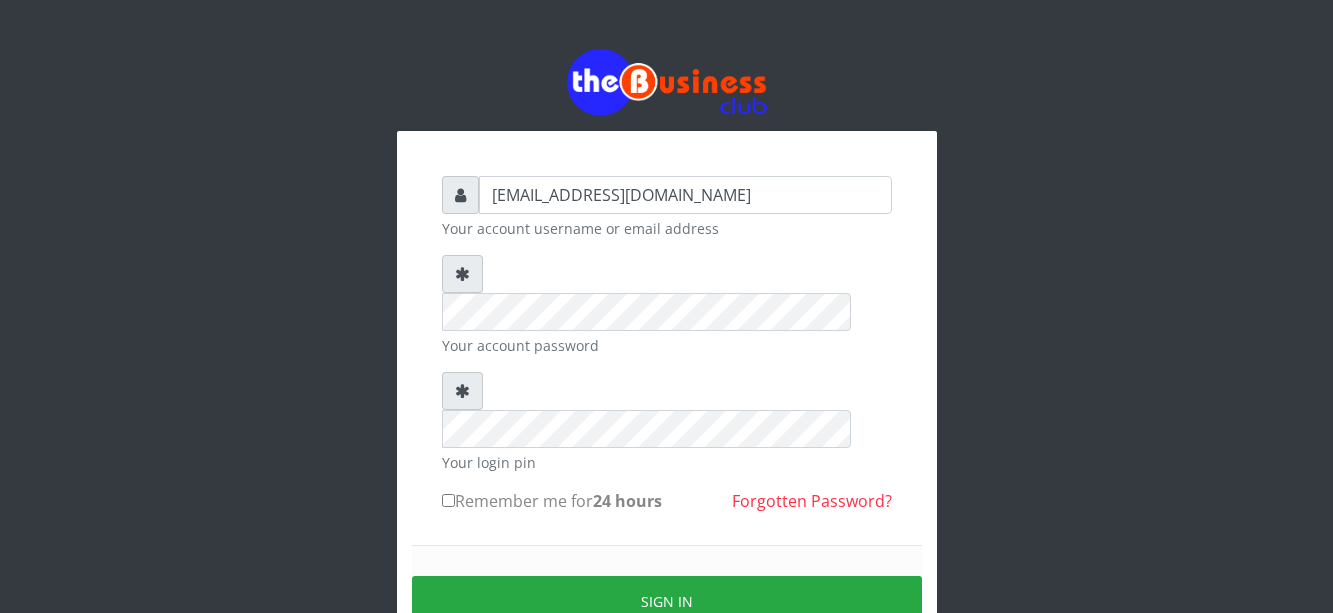 drag, startPoint x: 301, startPoint y: 34, endPoint x: 297, endPoint y: 53, distance: 19.416489 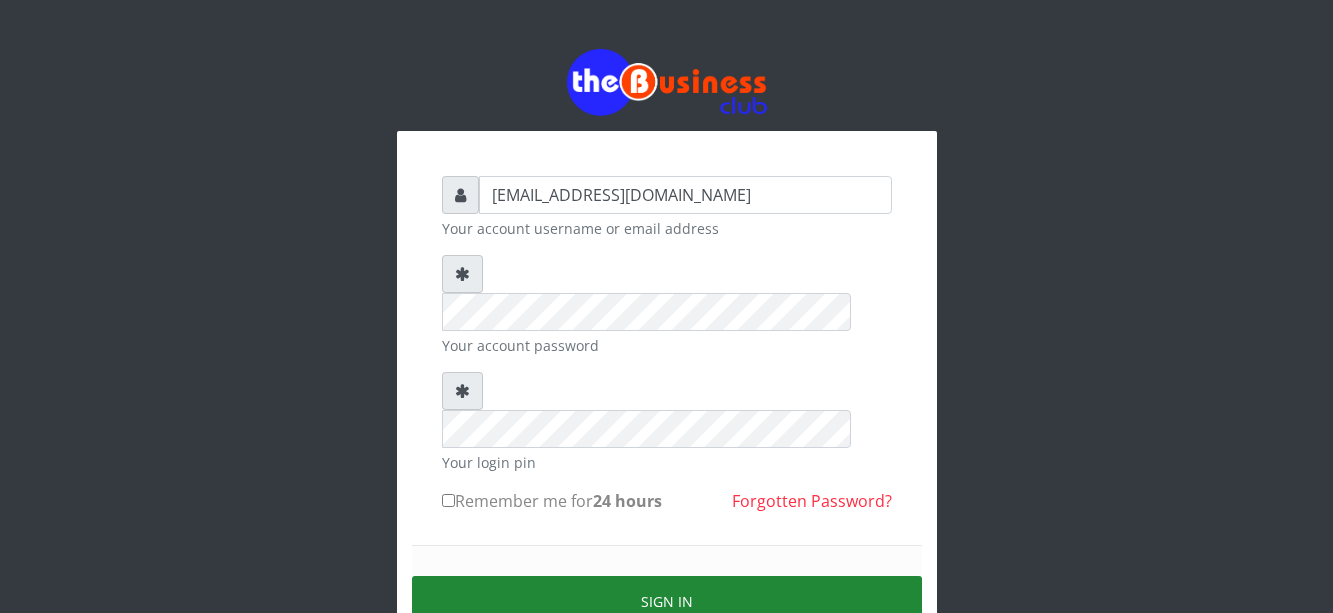 click on "Sign in" at bounding box center (667, 601) 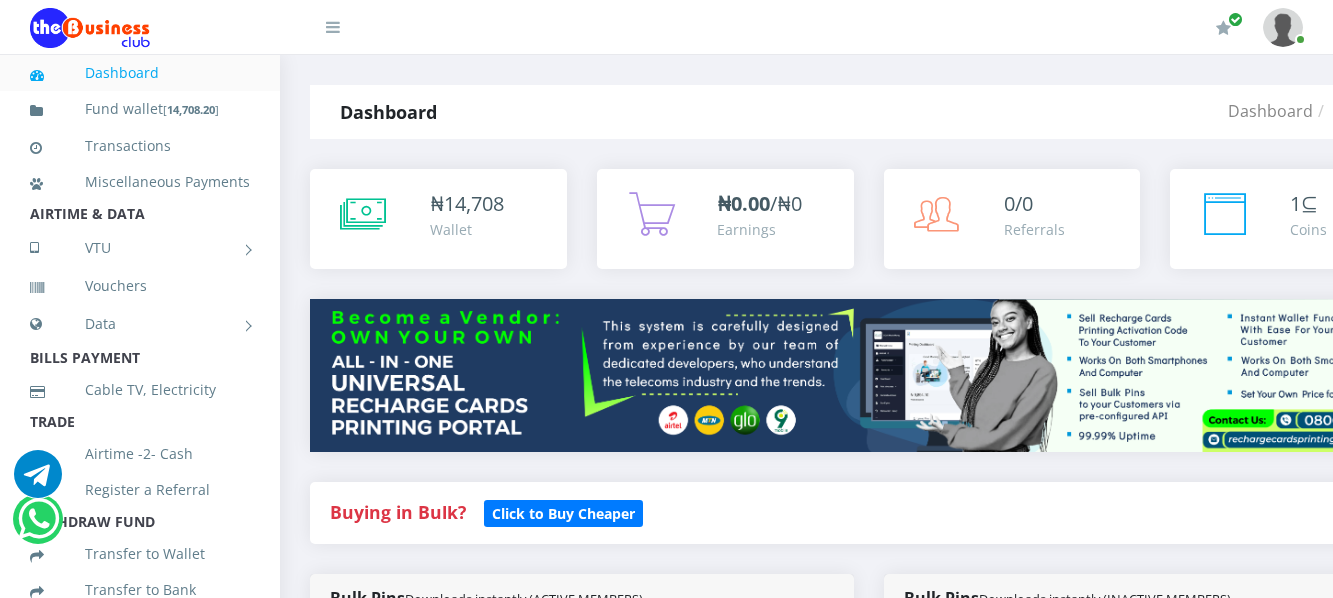 scroll, scrollTop: 0, scrollLeft: 0, axis: both 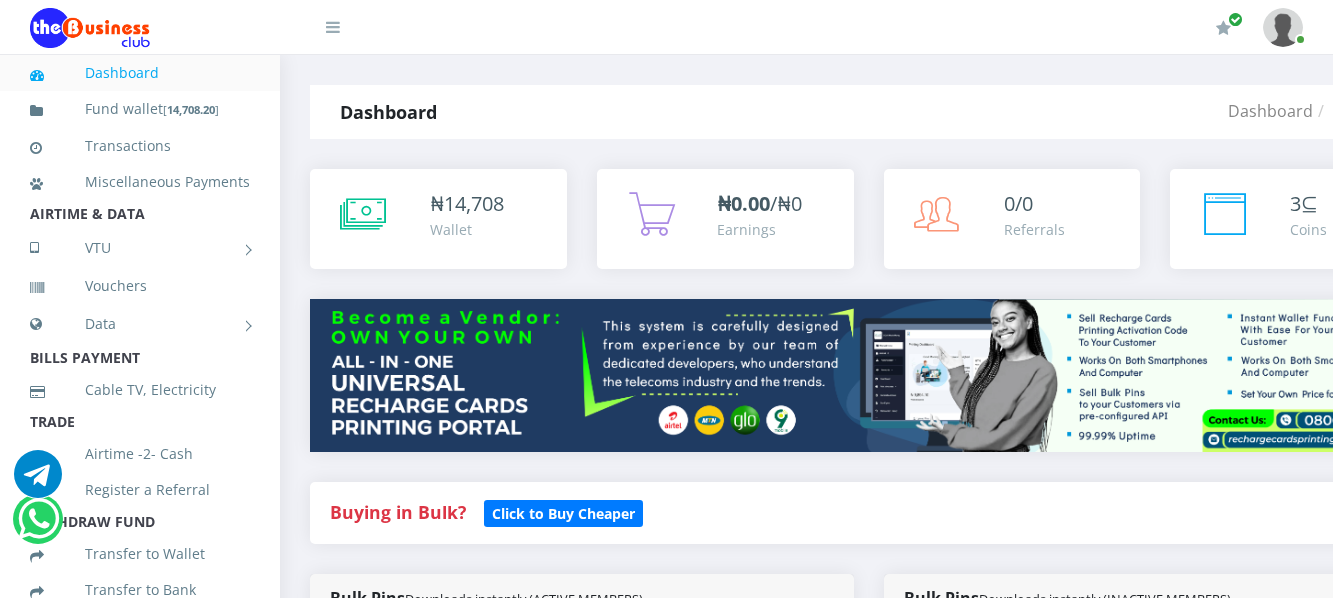 click on "Miscellaneous Payments" at bounding box center [140, 182] 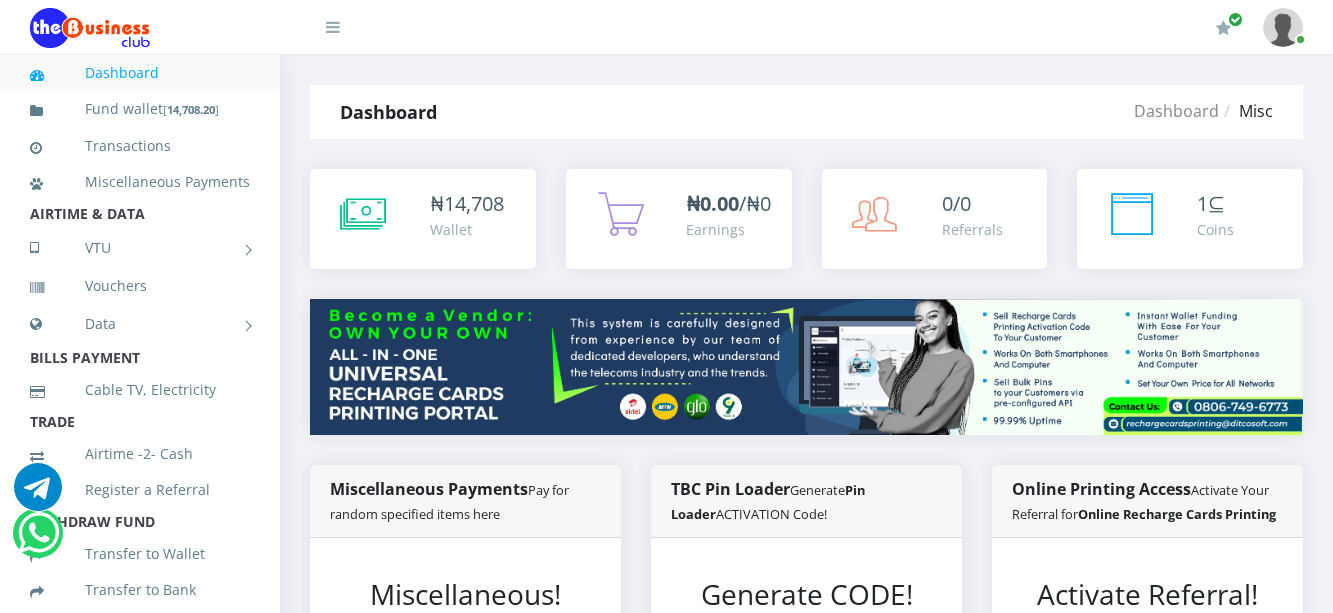 scroll, scrollTop: 0, scrollLeft: 0, axis: both 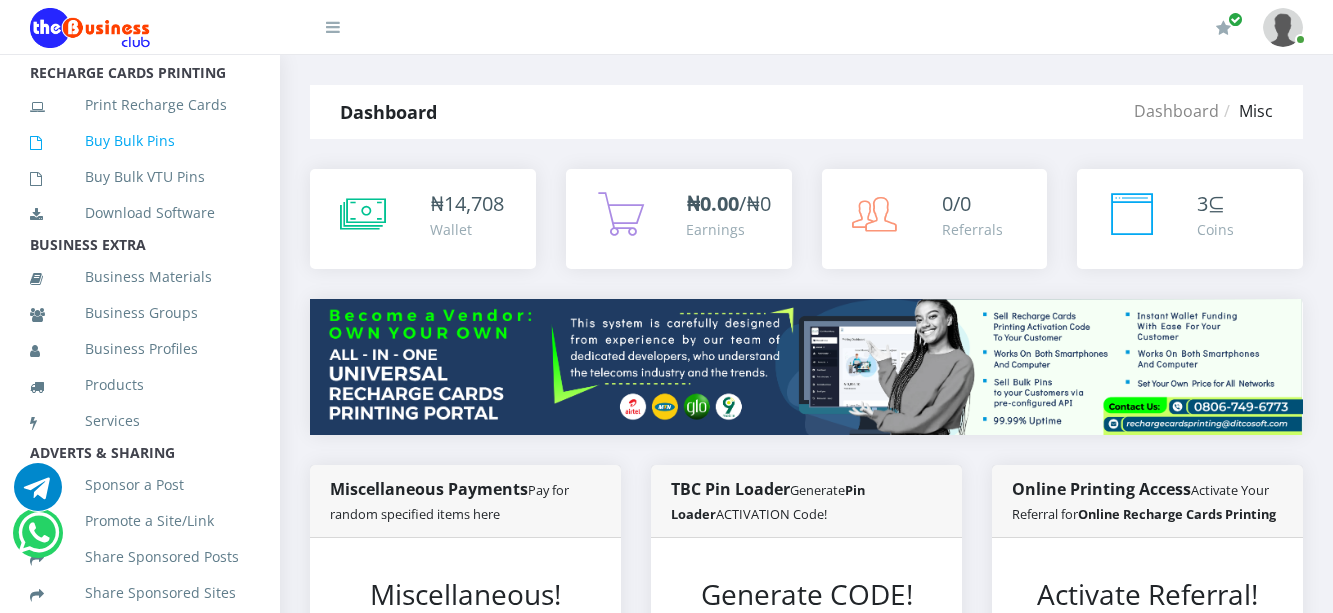 click on "Buy Bulk Pins" at bounding box center (140, 141) 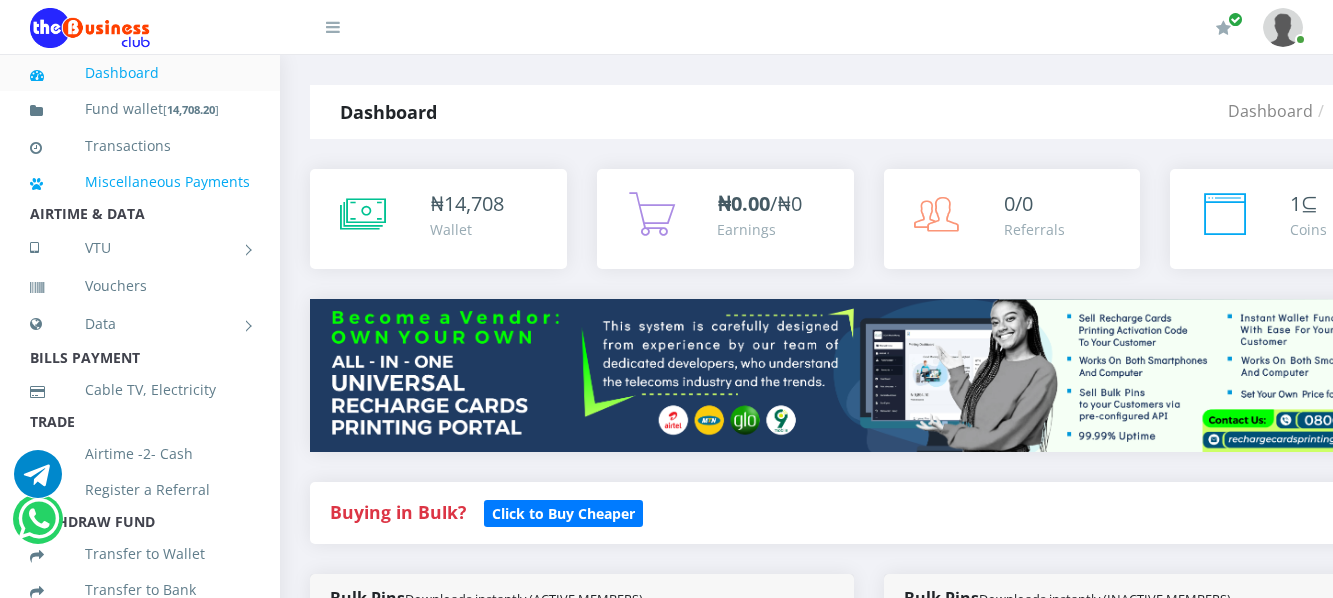 scroll, scrollTop: 0, scrollLeft: 0, axis: both 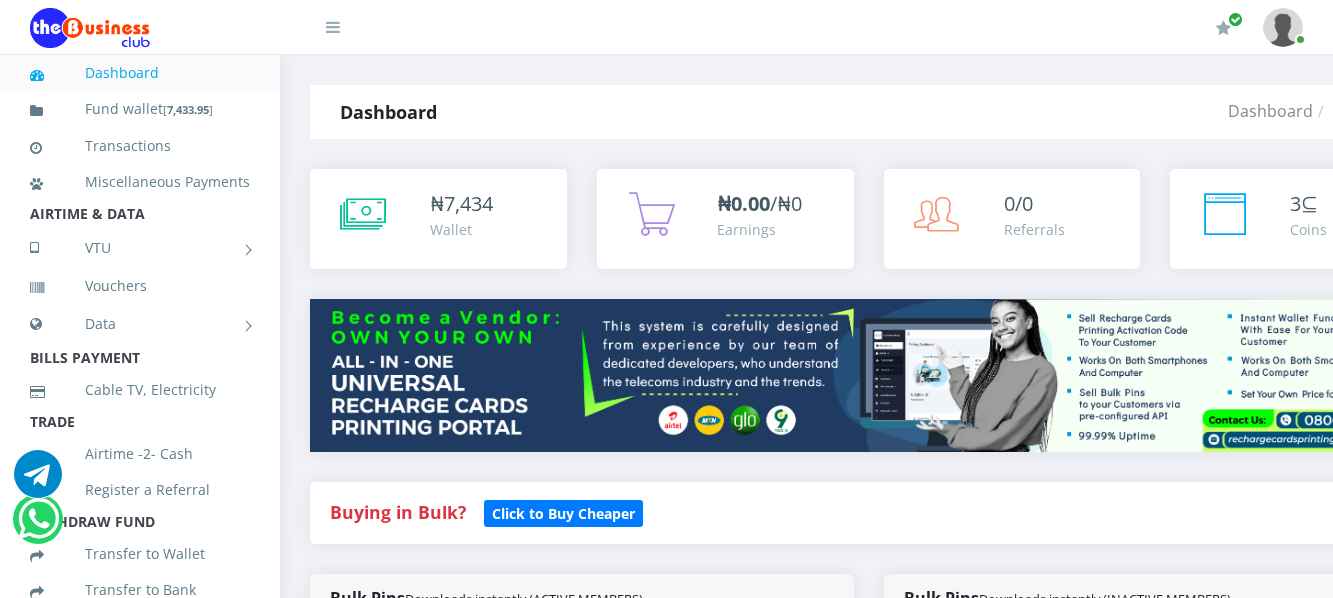 click on "Buying in Bulk?   Click to Buy Cheaper" at bounding box center (868, 513) 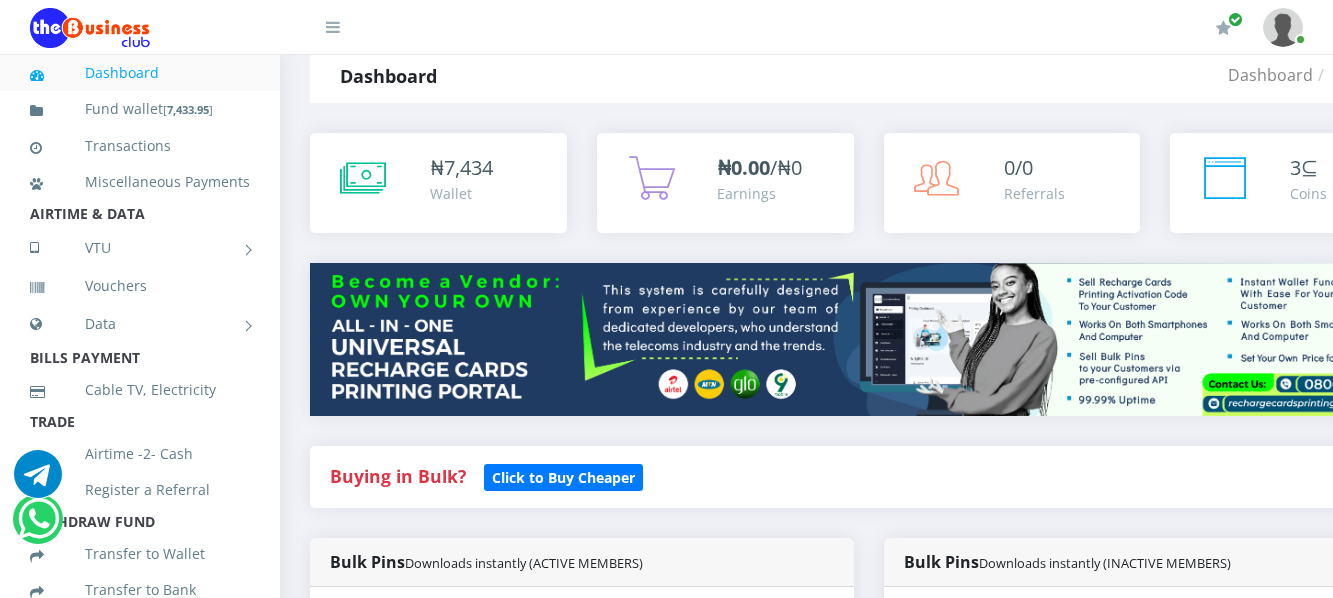 scroll, scrollTop: 40, scrollLeft: 0, axis: vertical 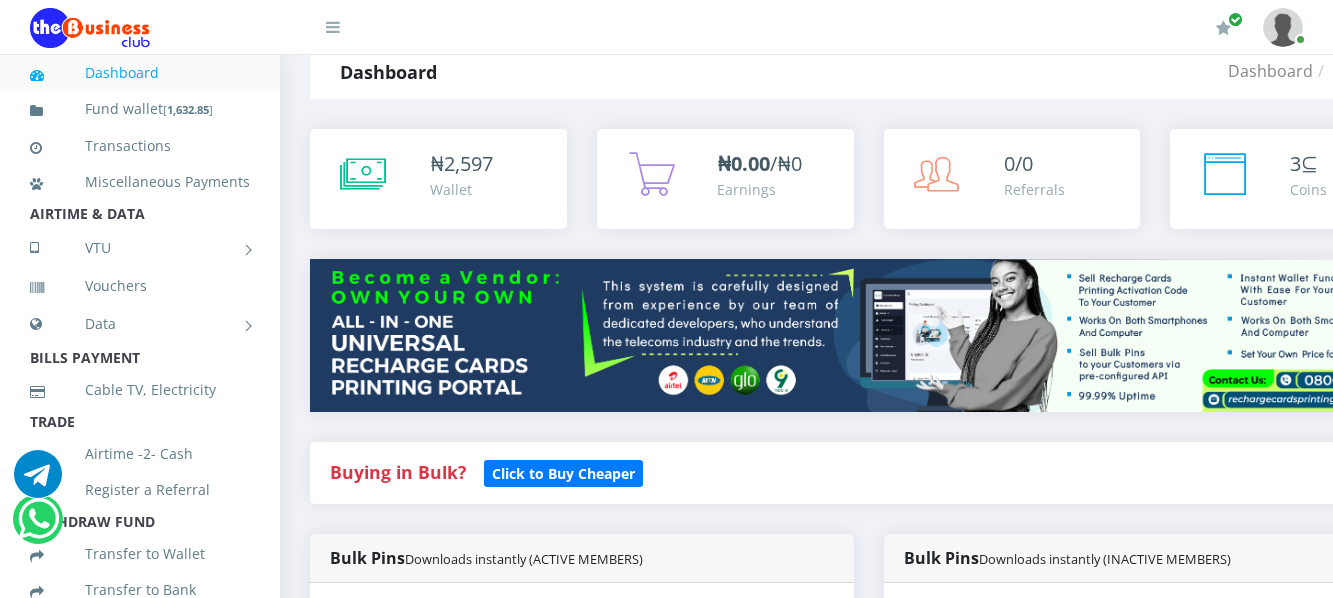 click on "Buying in Bulk?   Click to Buy Cheaper" at bounding box center (868, 473) 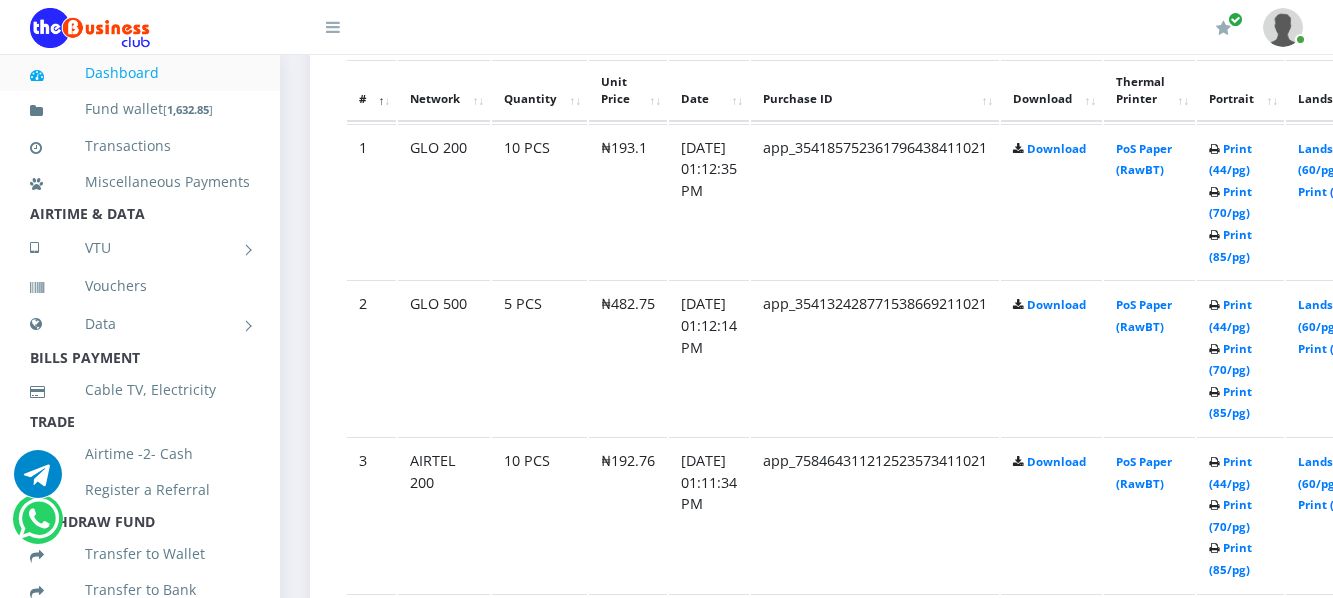 scroll, scrollTop: 1080, scrollLeft: 0, axis: vertical 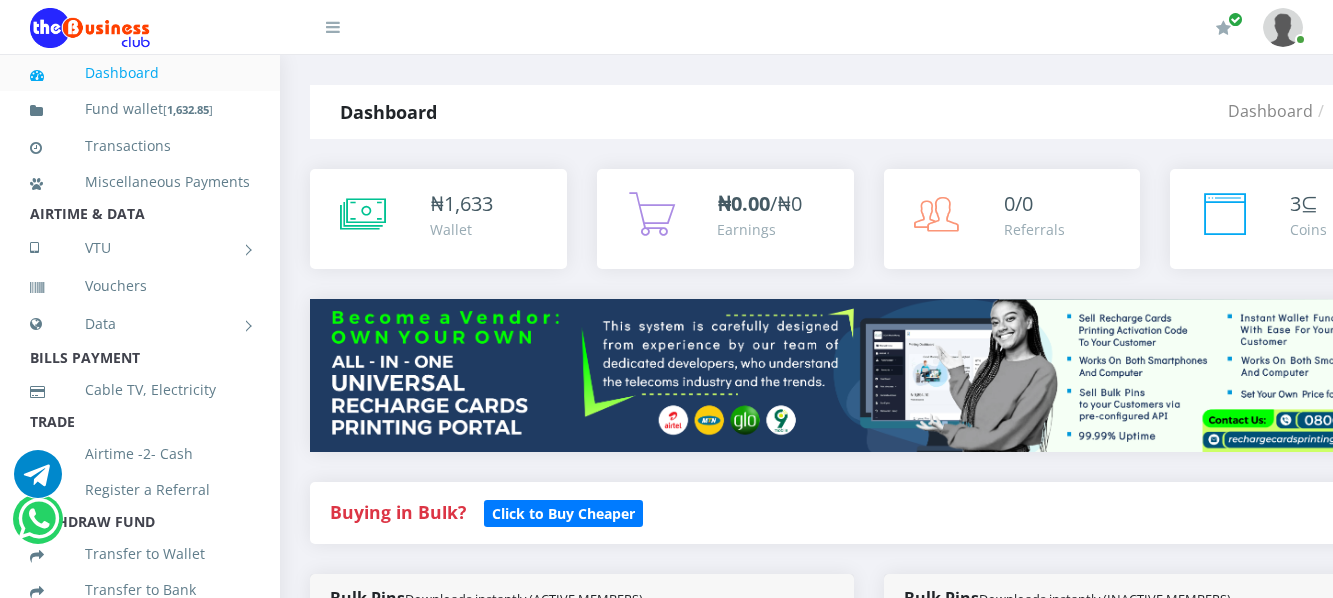 click on "Buying in Bulk?   Click to Buy Cheaper" at bounding box center (868, 528) 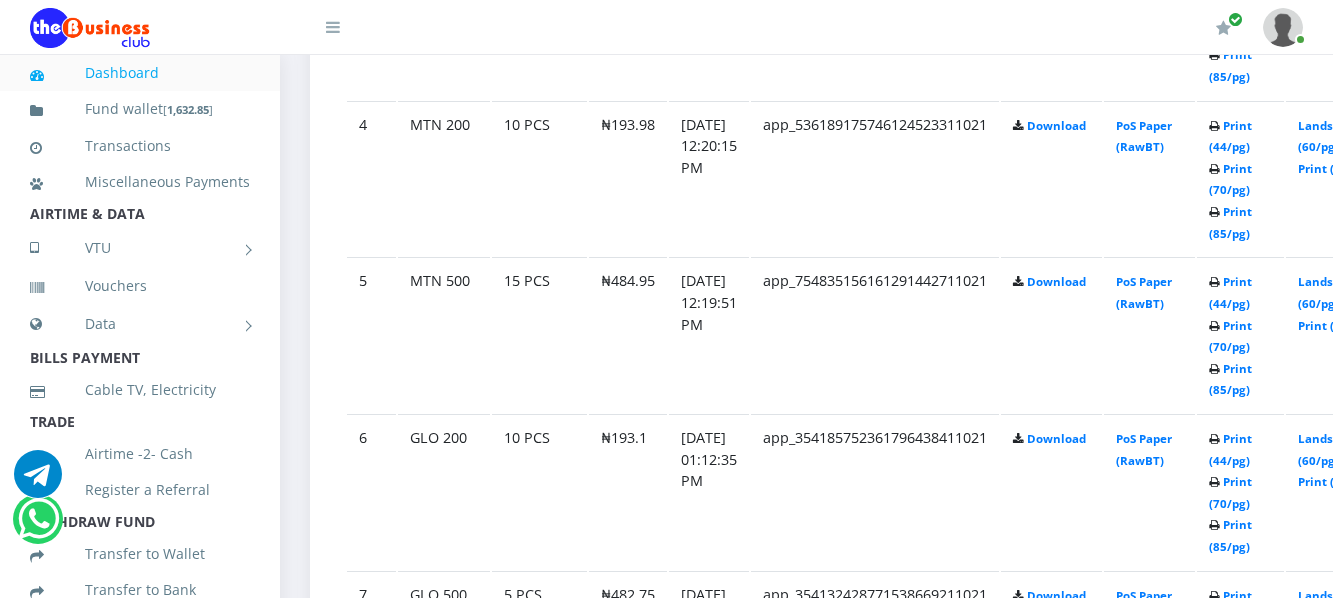 scroll, scrollTop: 1640, scrollLeft: 0, axis: vertical 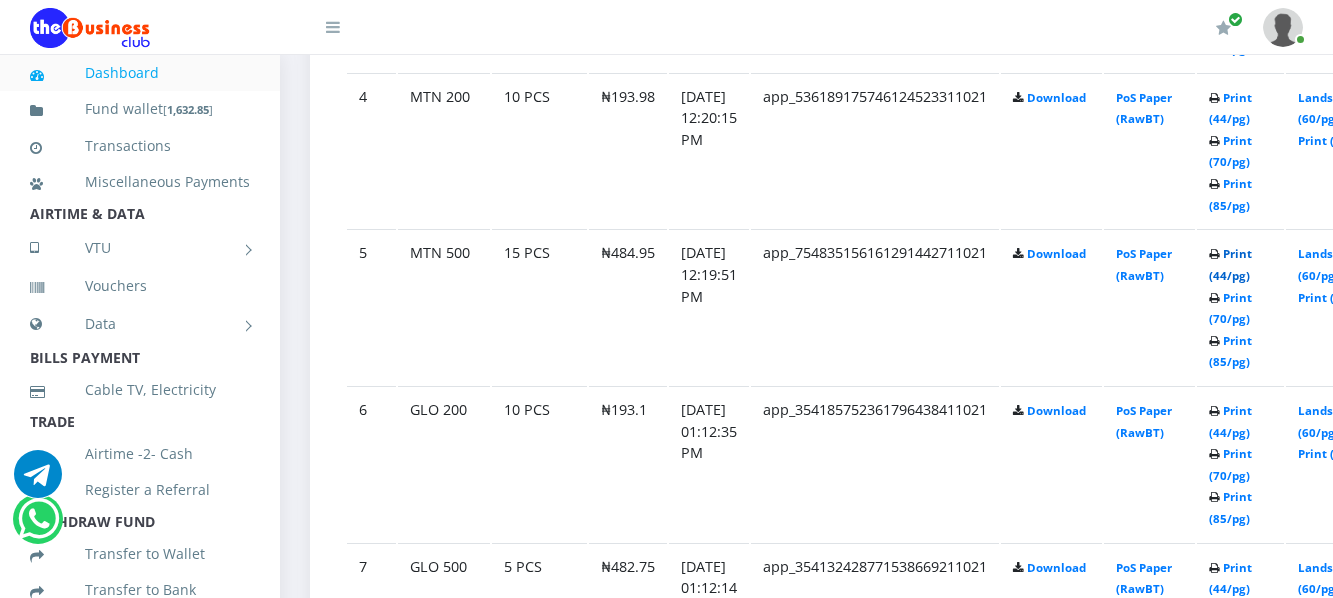 click on "Print (44/pg)" at bounding box center (1230, 264) 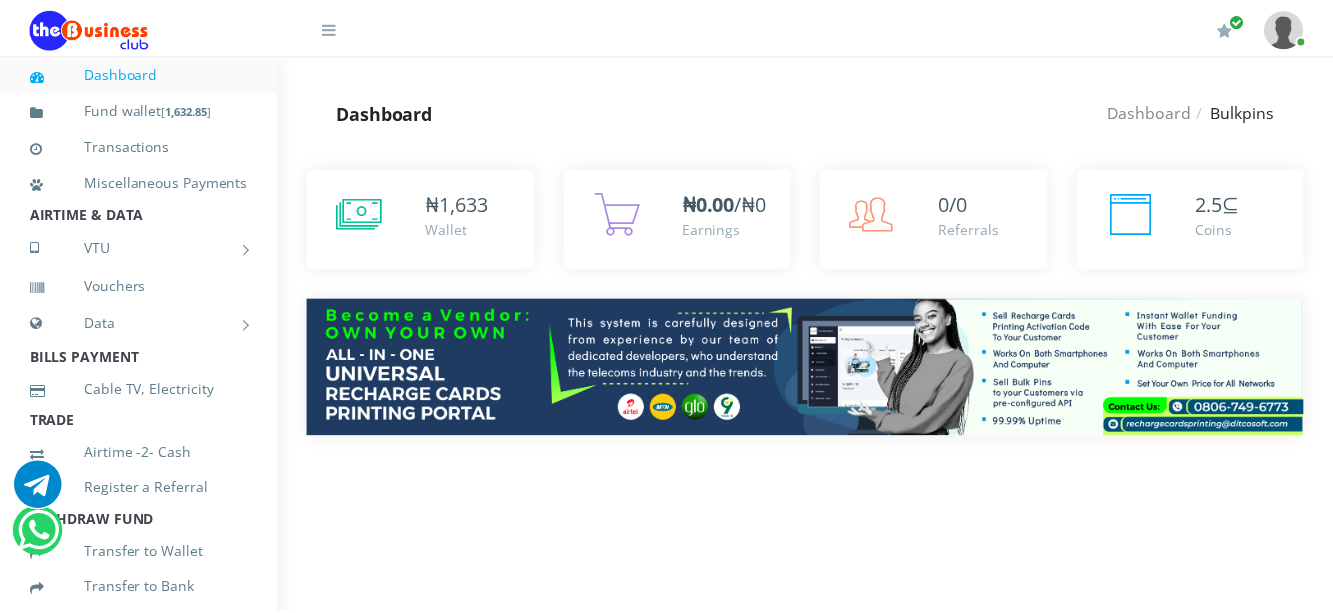 scroll, scrollTop: 0, scrollLeft: 0, axis: both 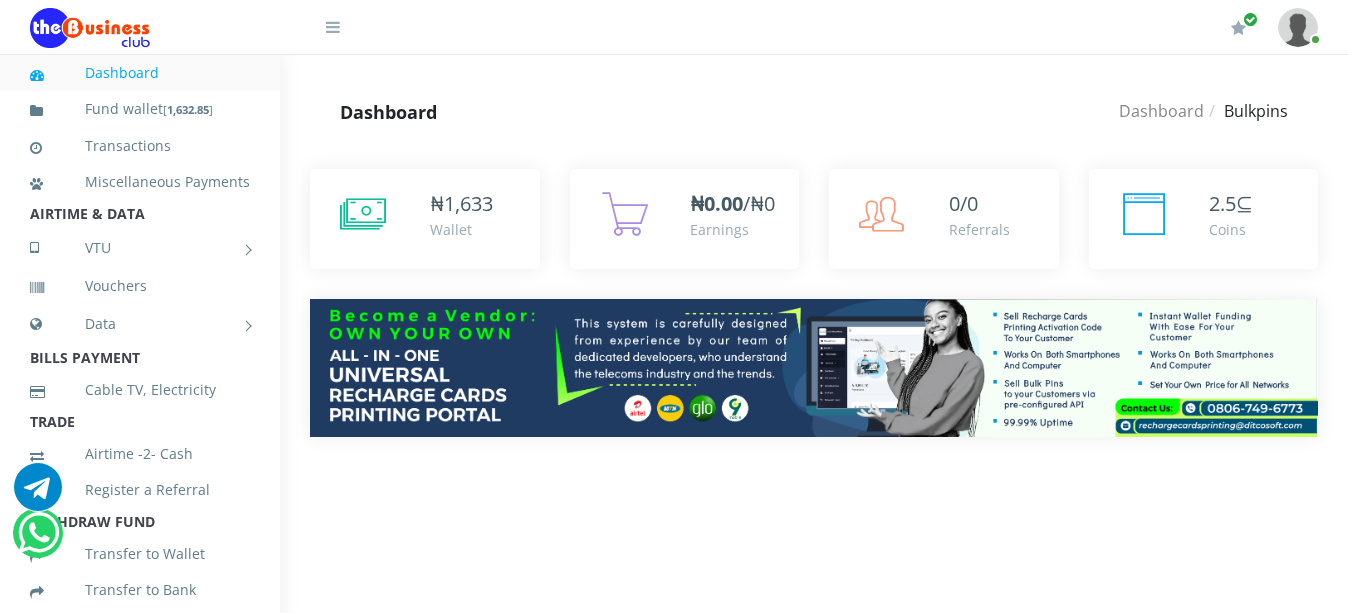 click on "Dashboard
Fund wallet  [ 1,632.85 ]
Transactions
Miscellaneous Payments
AIRTIME & DATA
VTU
Nigerian VTU
International VTU
Vouchers
Data
Shared Data
Data Bundle
TRADE" at bounding box center (674, 248) 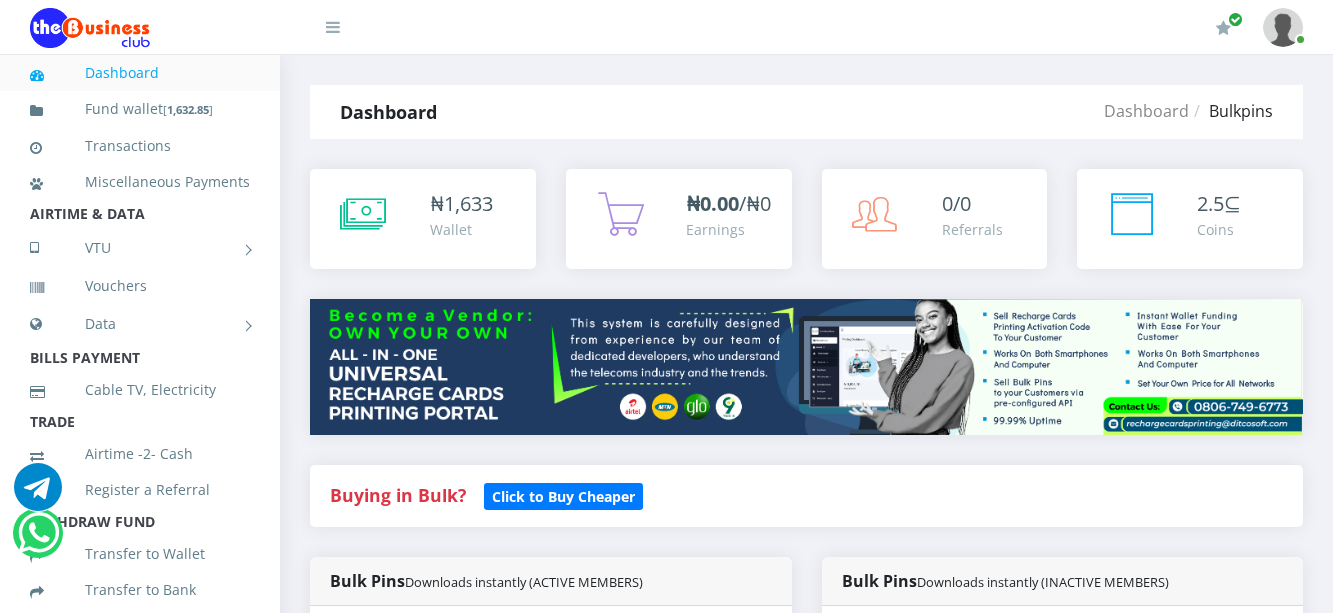 click on "₦ 1,633
Wallet" at bounding box center (806, 3995) 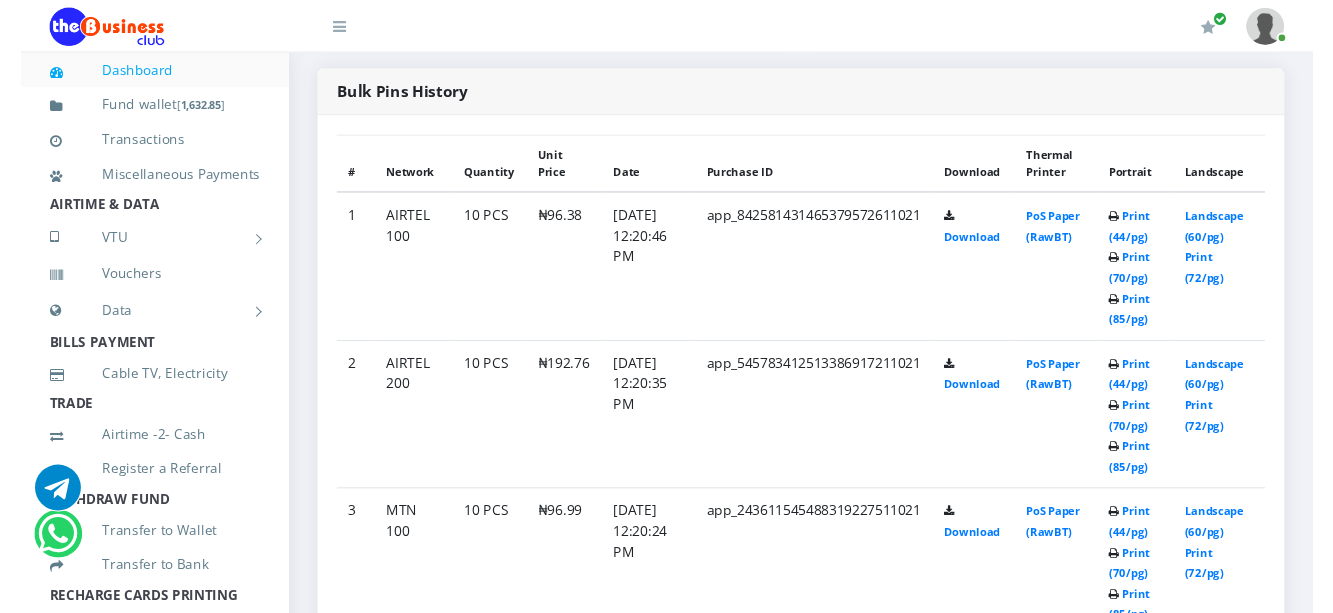 scroll, scrollTop: 1080, scrollLeft: 0, axis: vertical 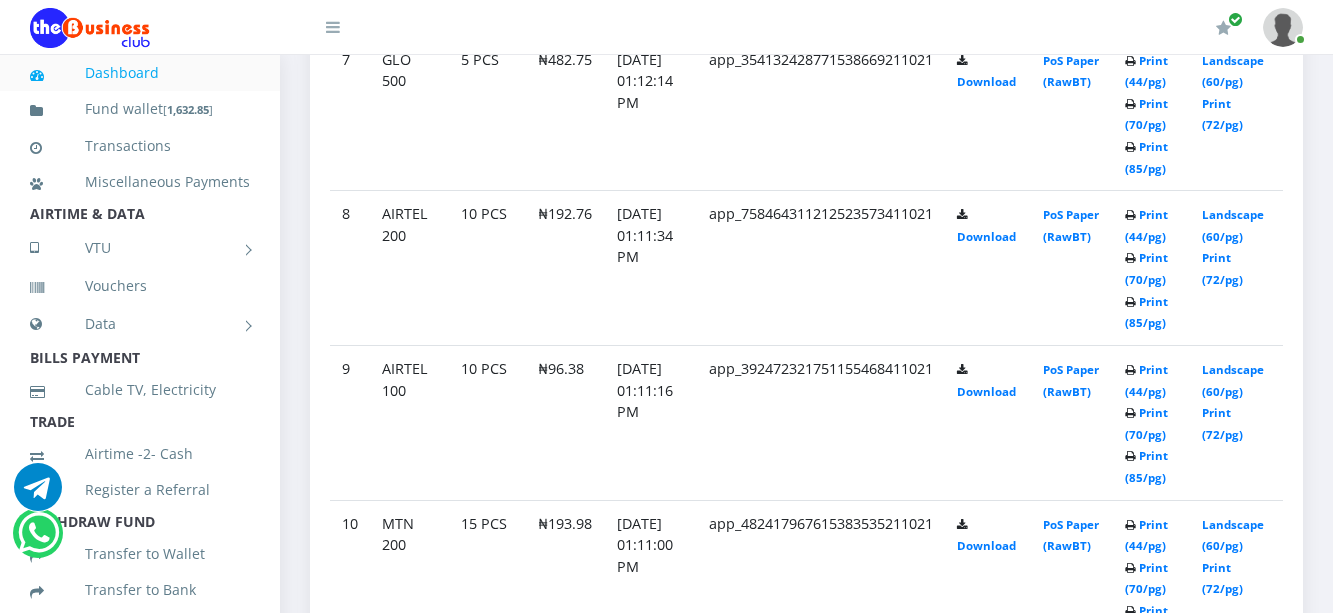click on "app_482417967615383535211021" at bounding box center (821, -815) 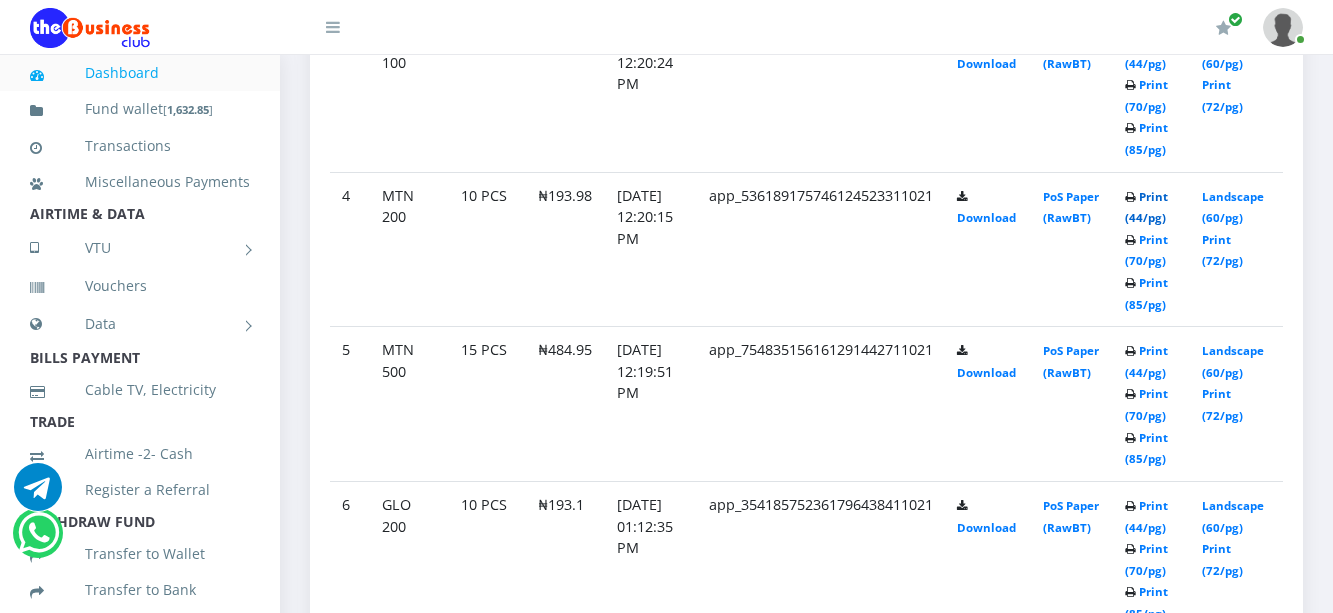 scroll, scrollTop: 1440, scrollLeft: 0, axis: vertical 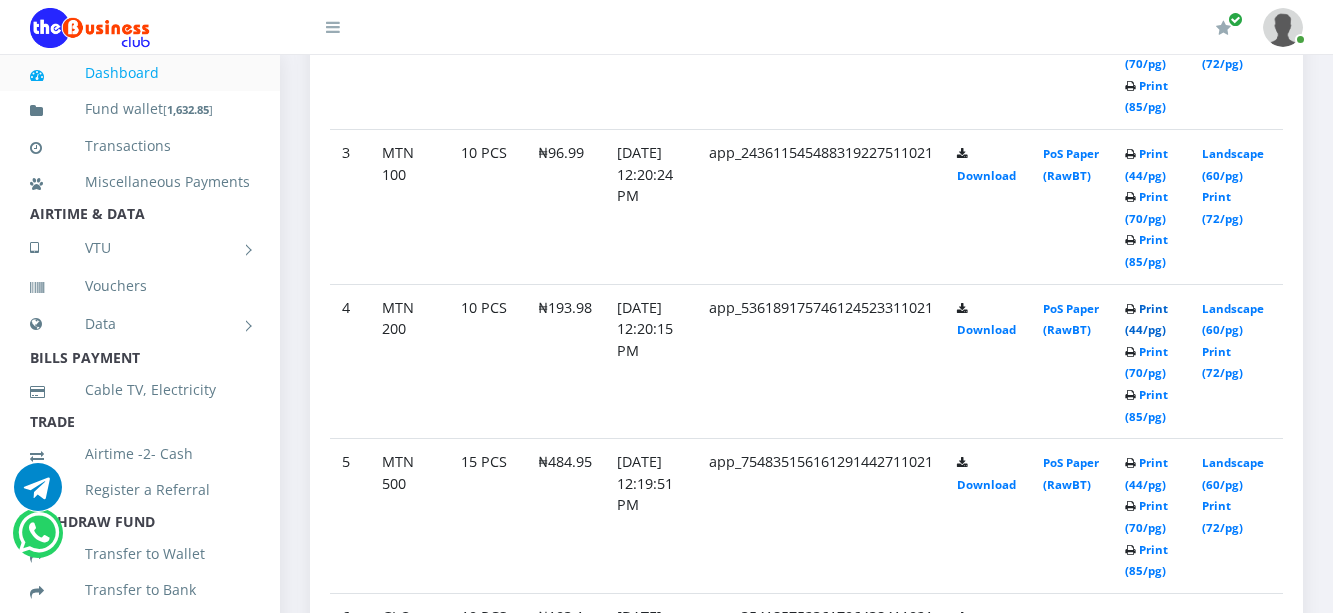 click on "Print (44/pg)" at bounding box center [1146, 319] 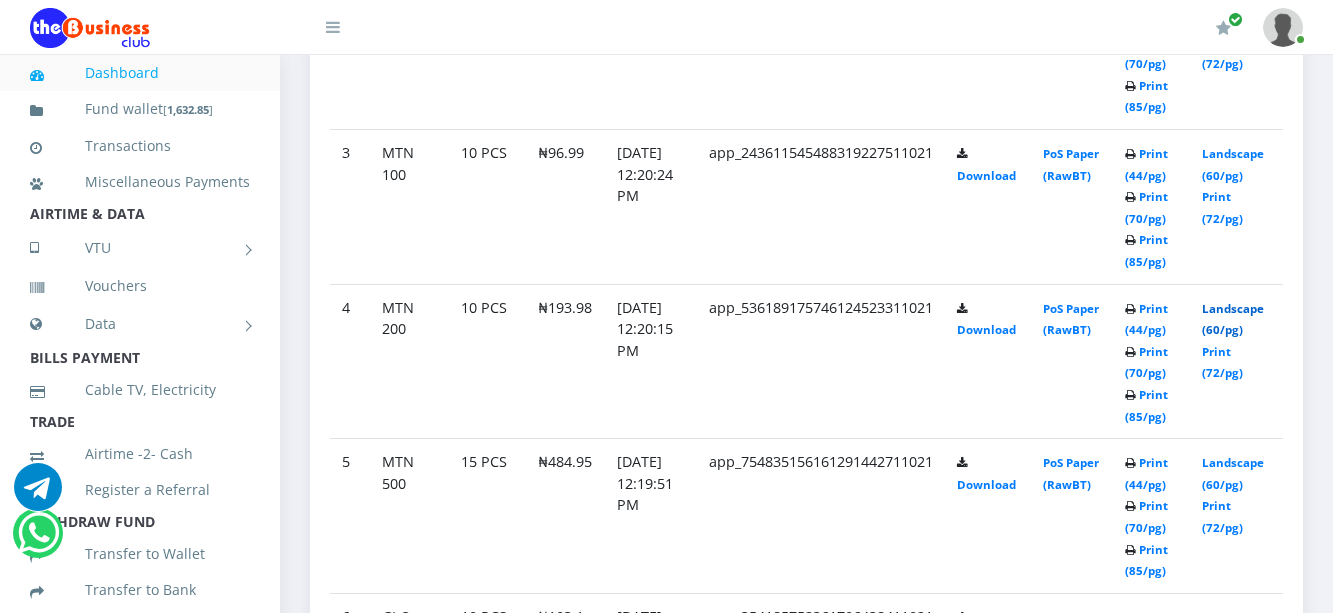 click on "Landscape (60/pg)" at bounding box center [1233, 319] 